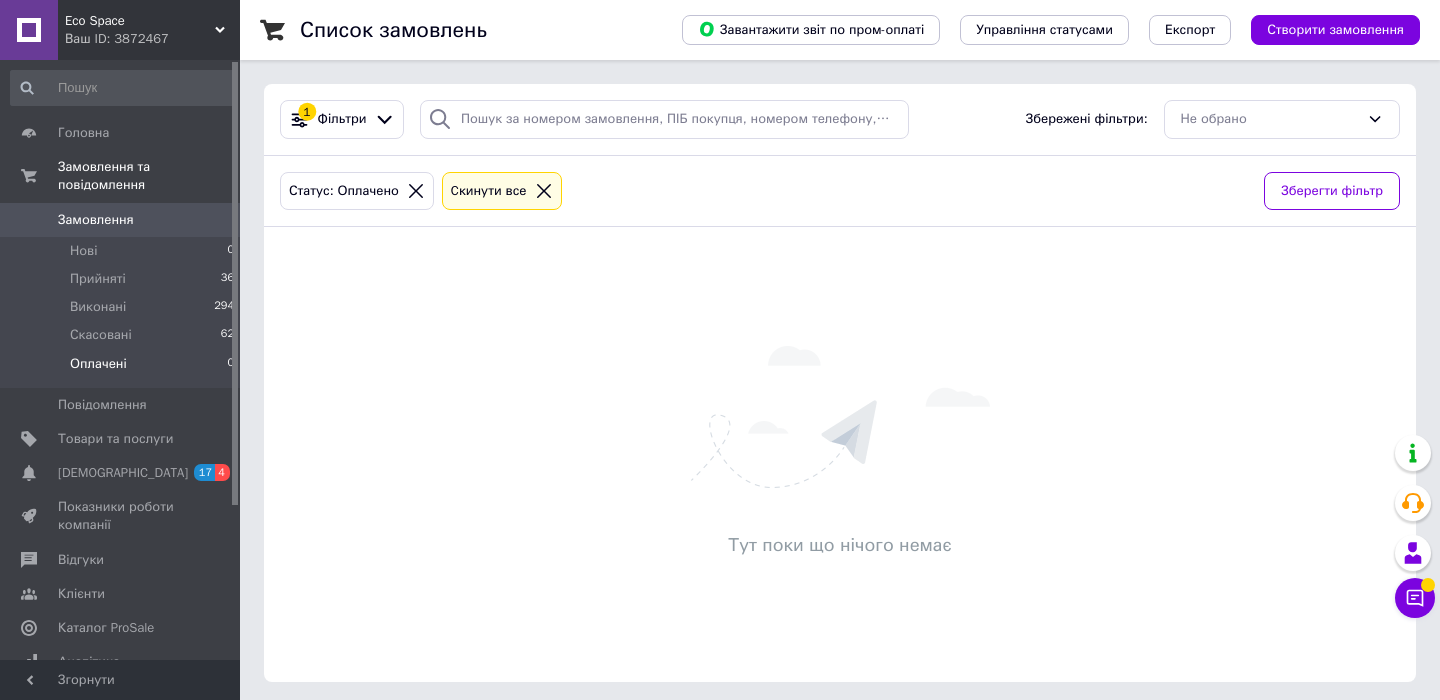 scroll, scrollTop: 0, scrollLeft: 0, axis: both 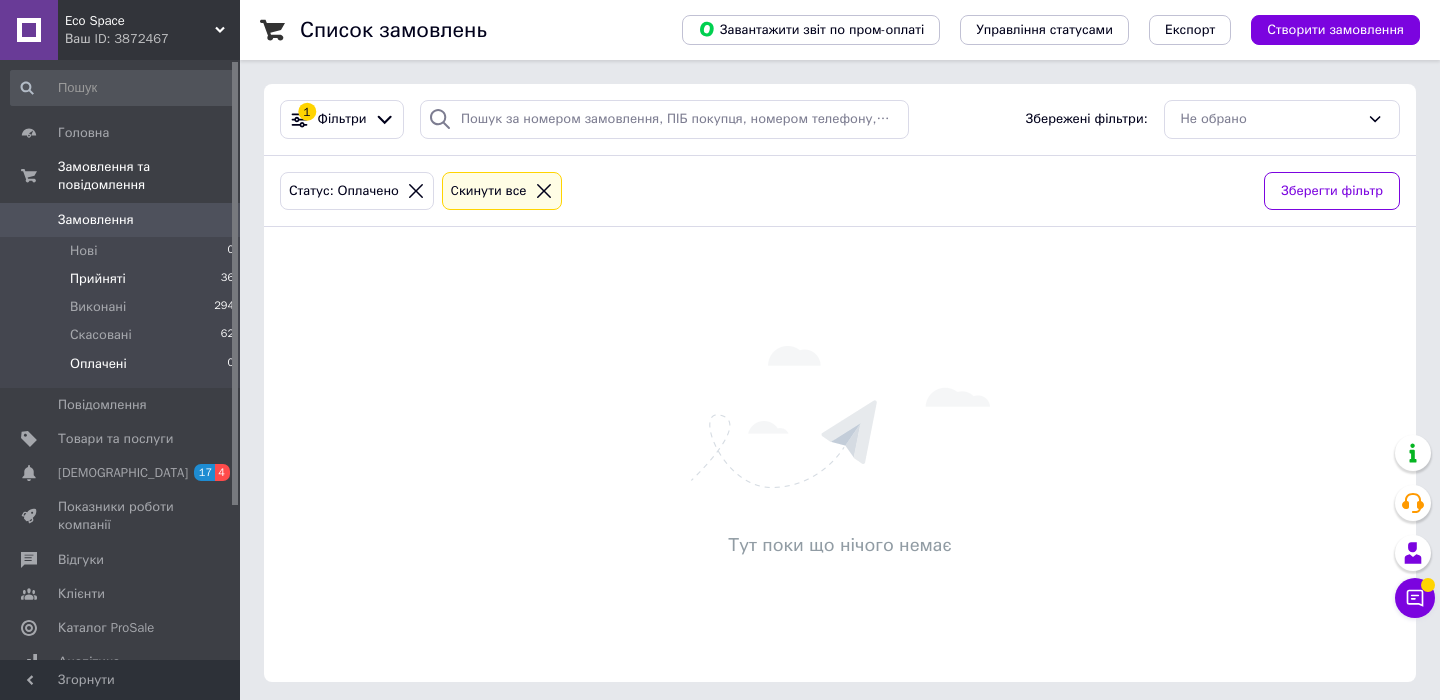 click on "Прийняті" at bounding box center (98, 279) 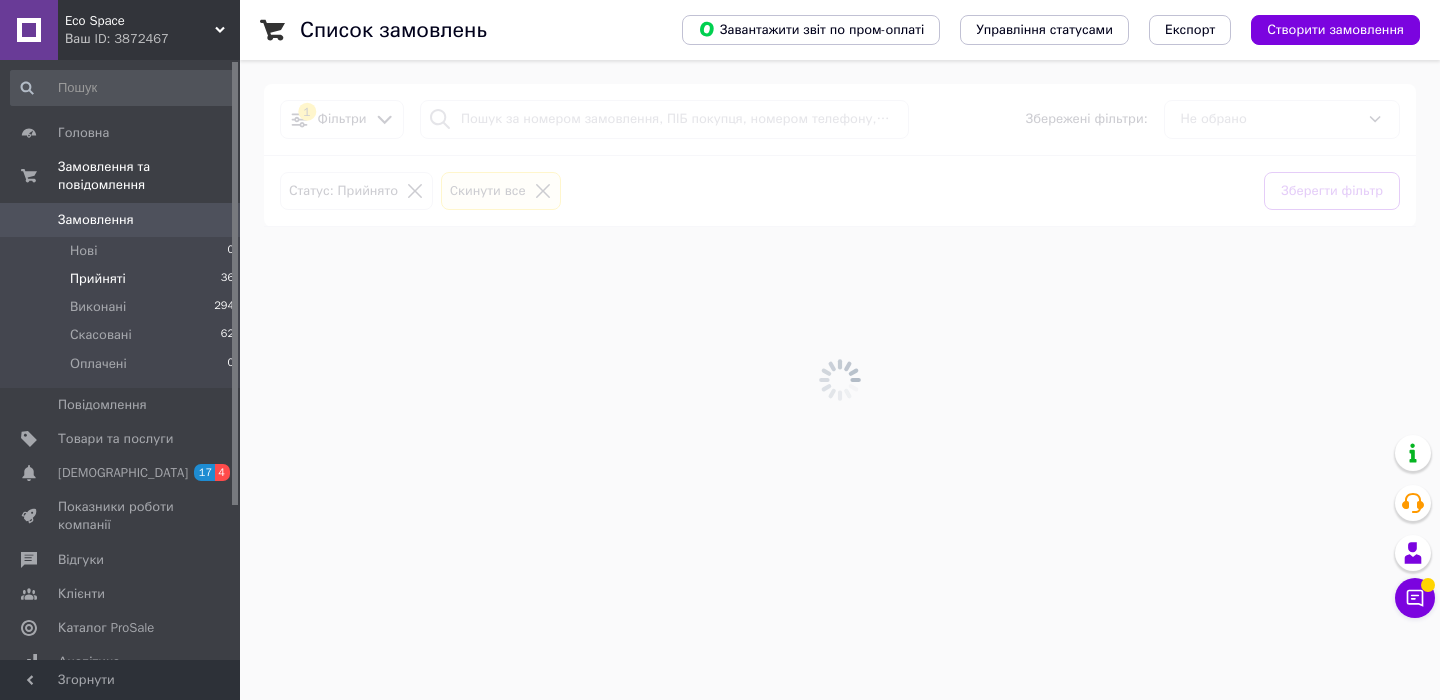 scroll, scrollTop: 0, scrollLeft: 0, axis: both 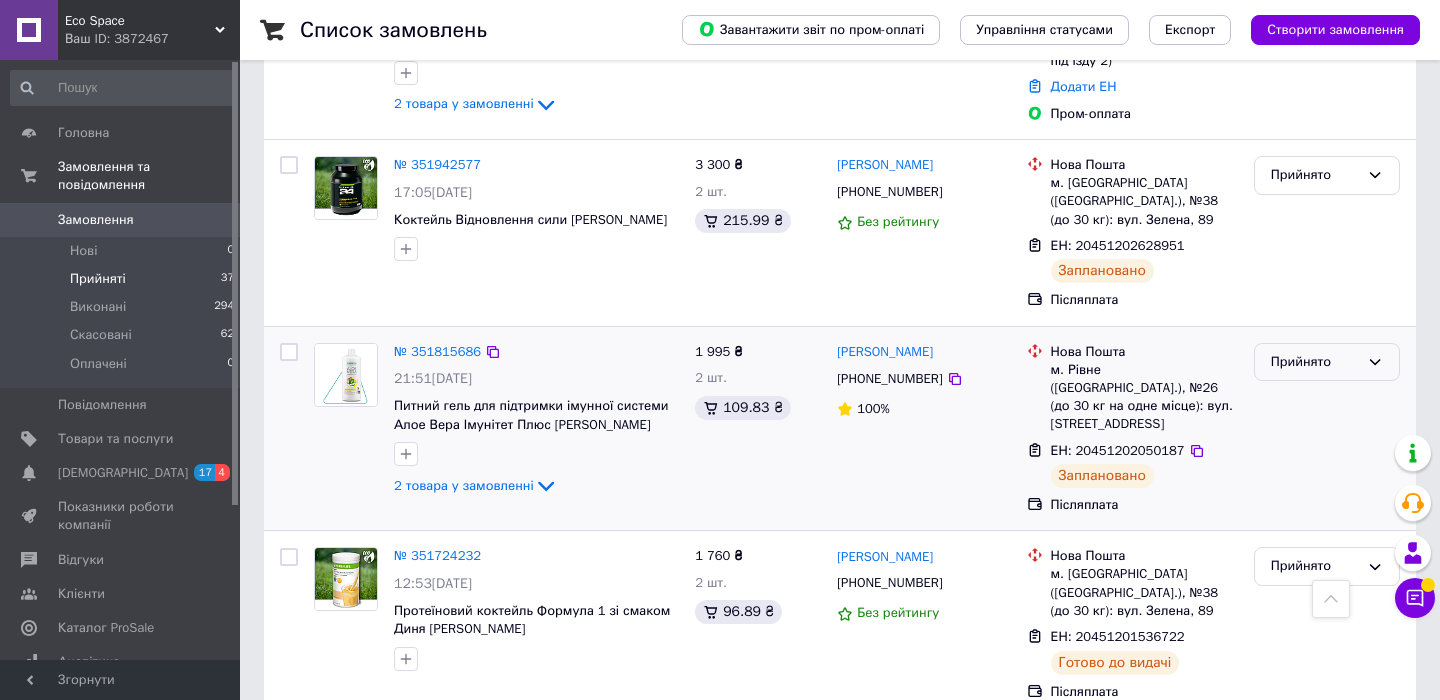 click 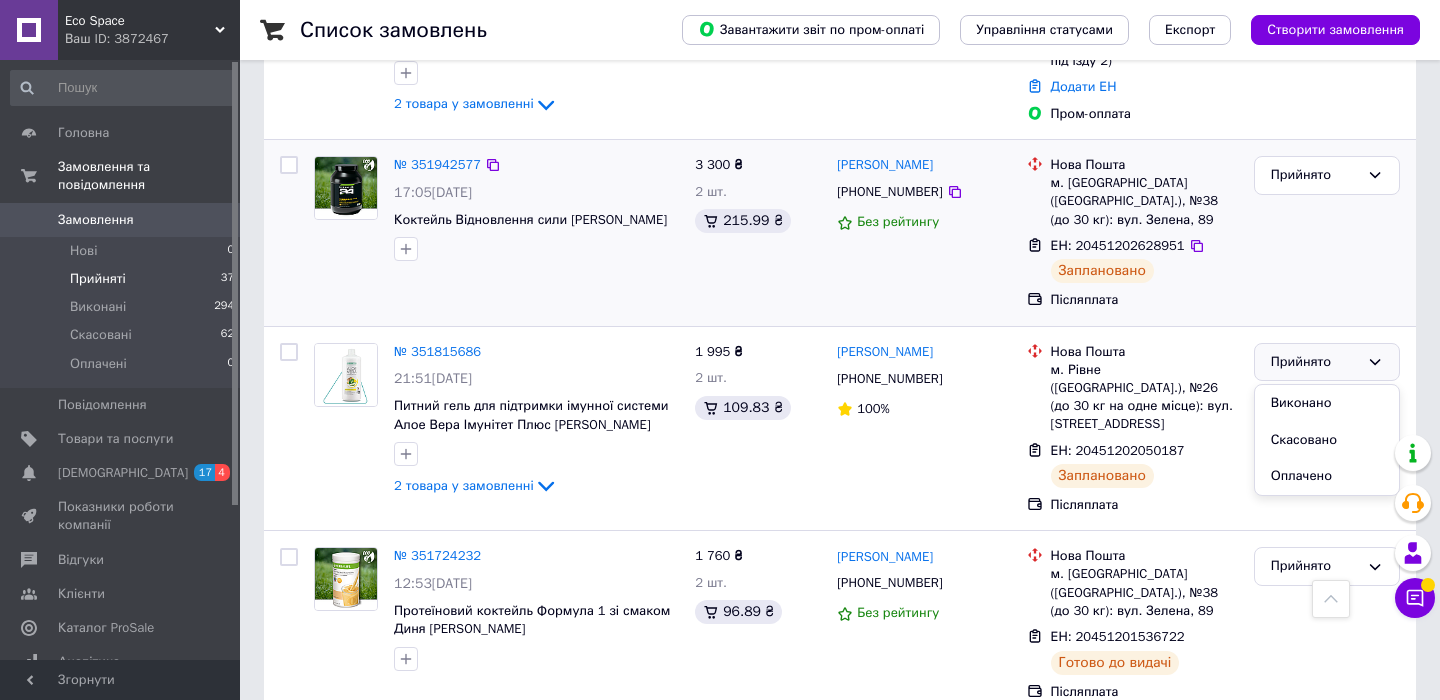 click on "Прийнято" at bounding box center (1327, 233) 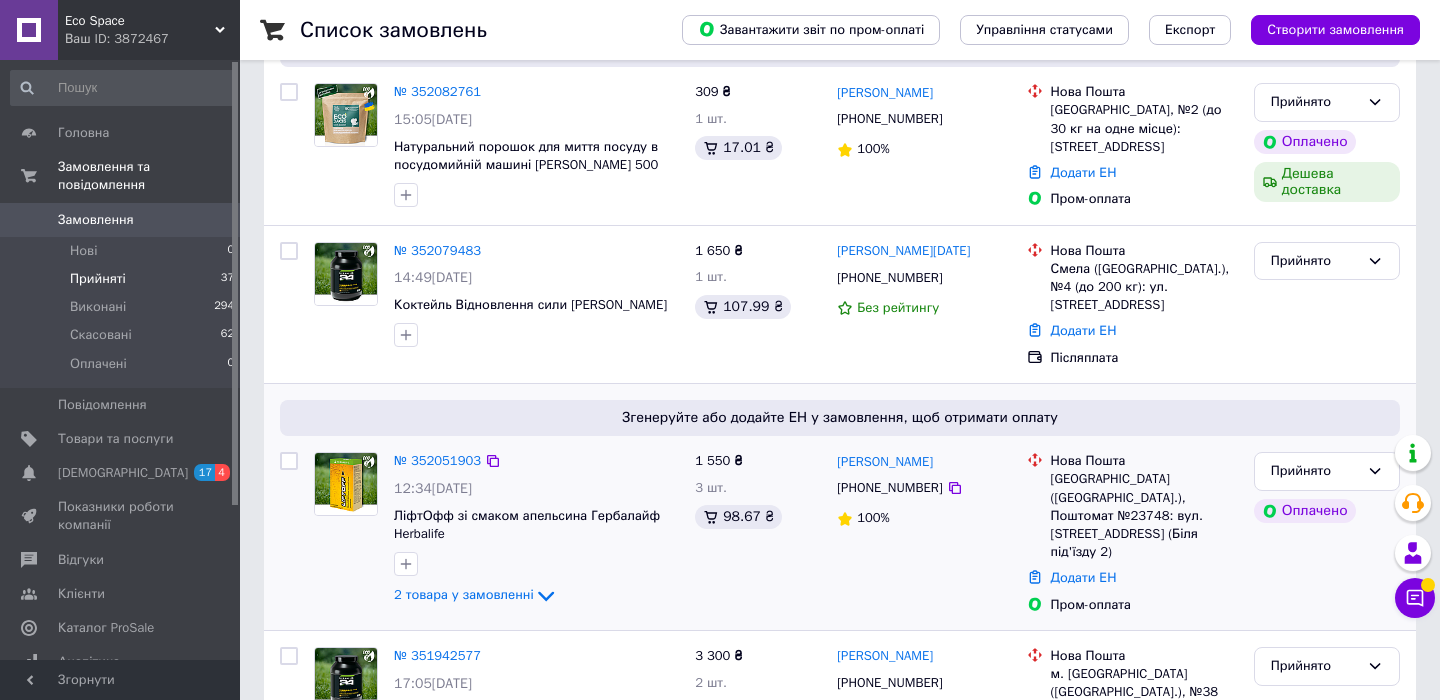 scroll, scrollTop: 264, scrollLeft: 0, axis: vertical 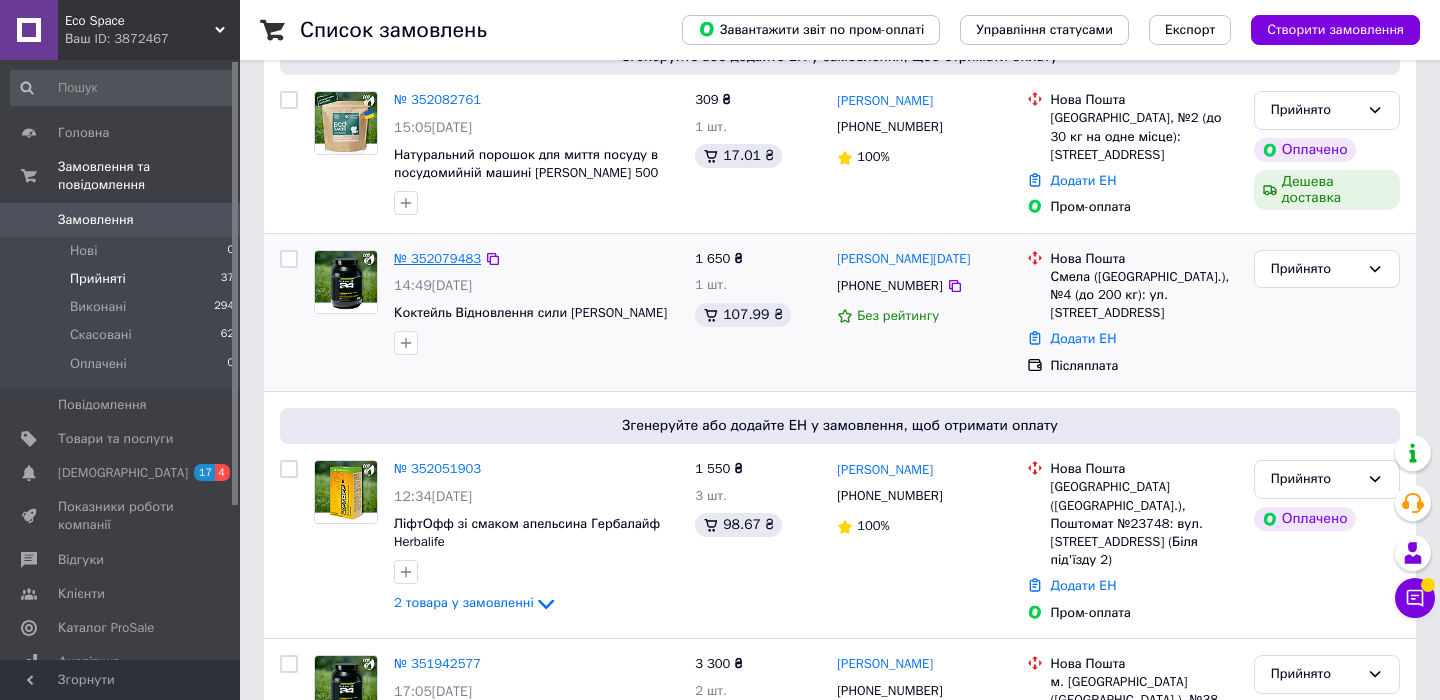 click on "№ 352079483" at bounding box center (437, 258) 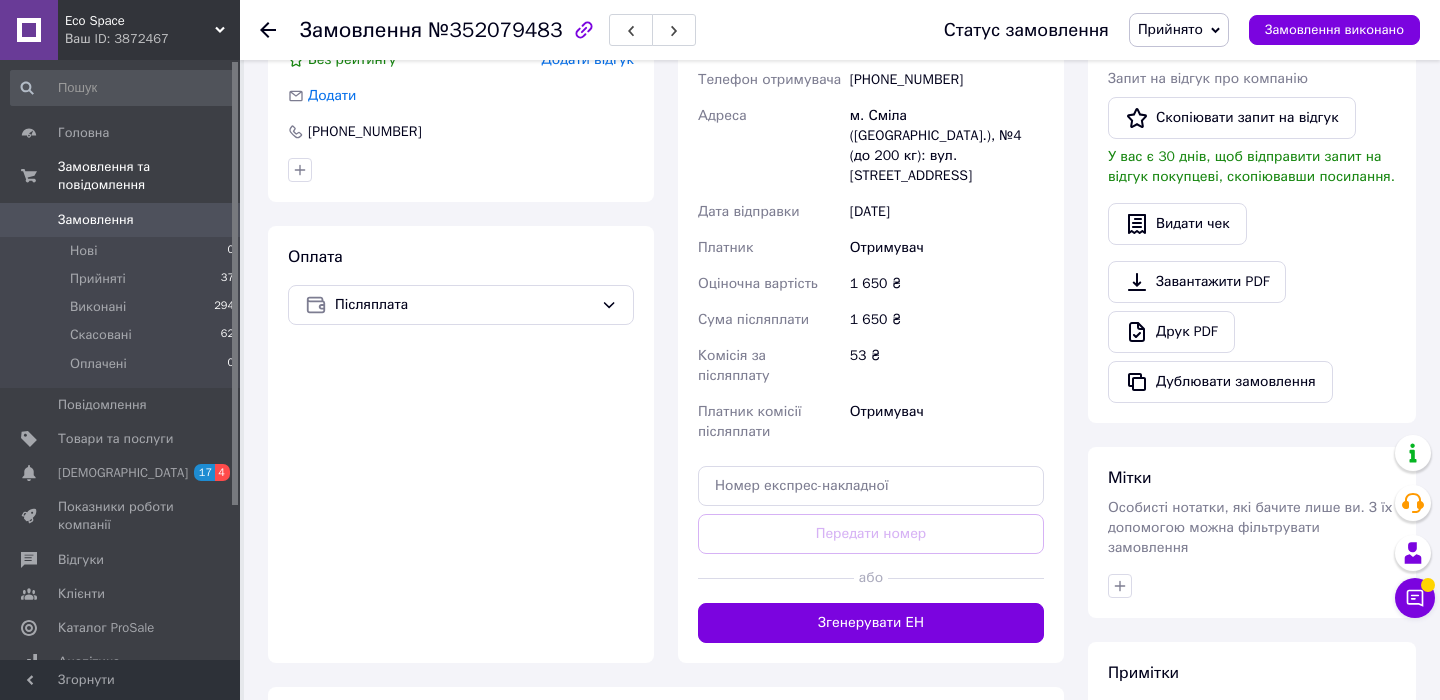 scroll, scrollTop: 557, scrollLeft: 0, axis: vertical 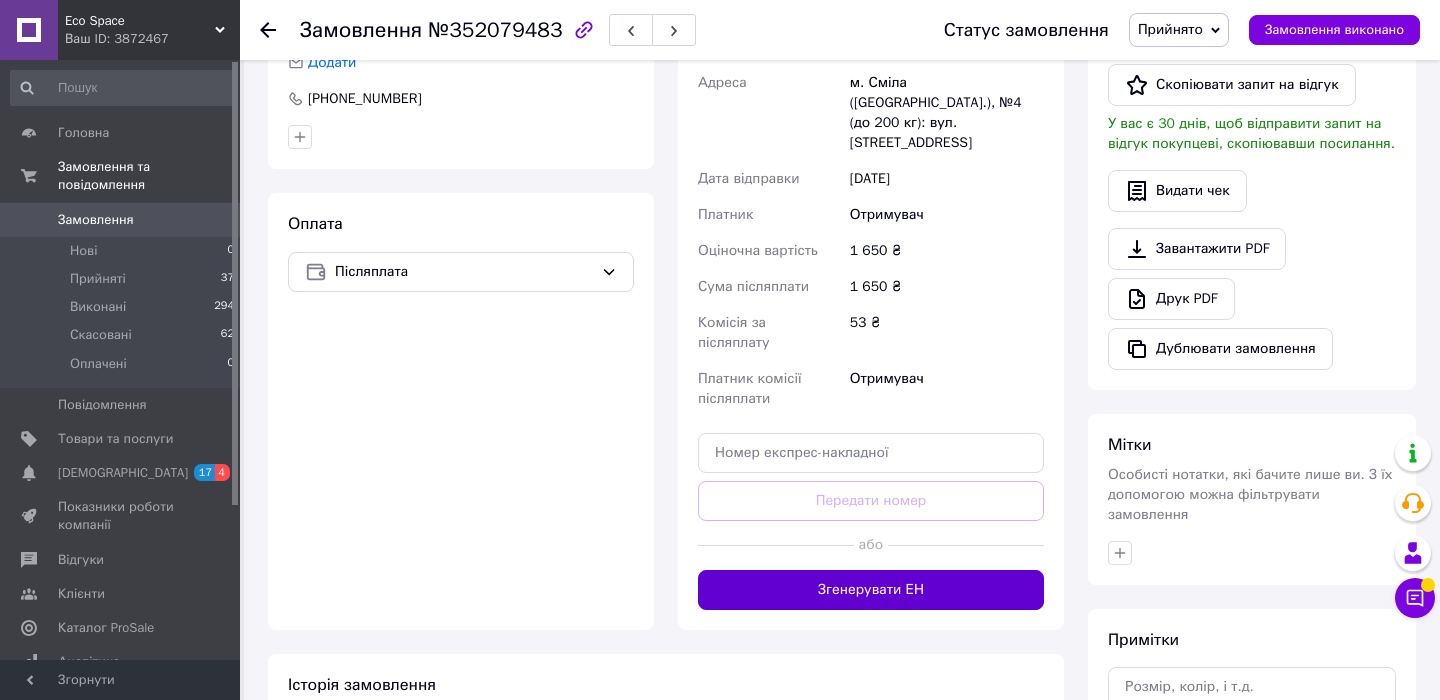 click on "Згенерувати ЕН" at bounding box center (871, 590) 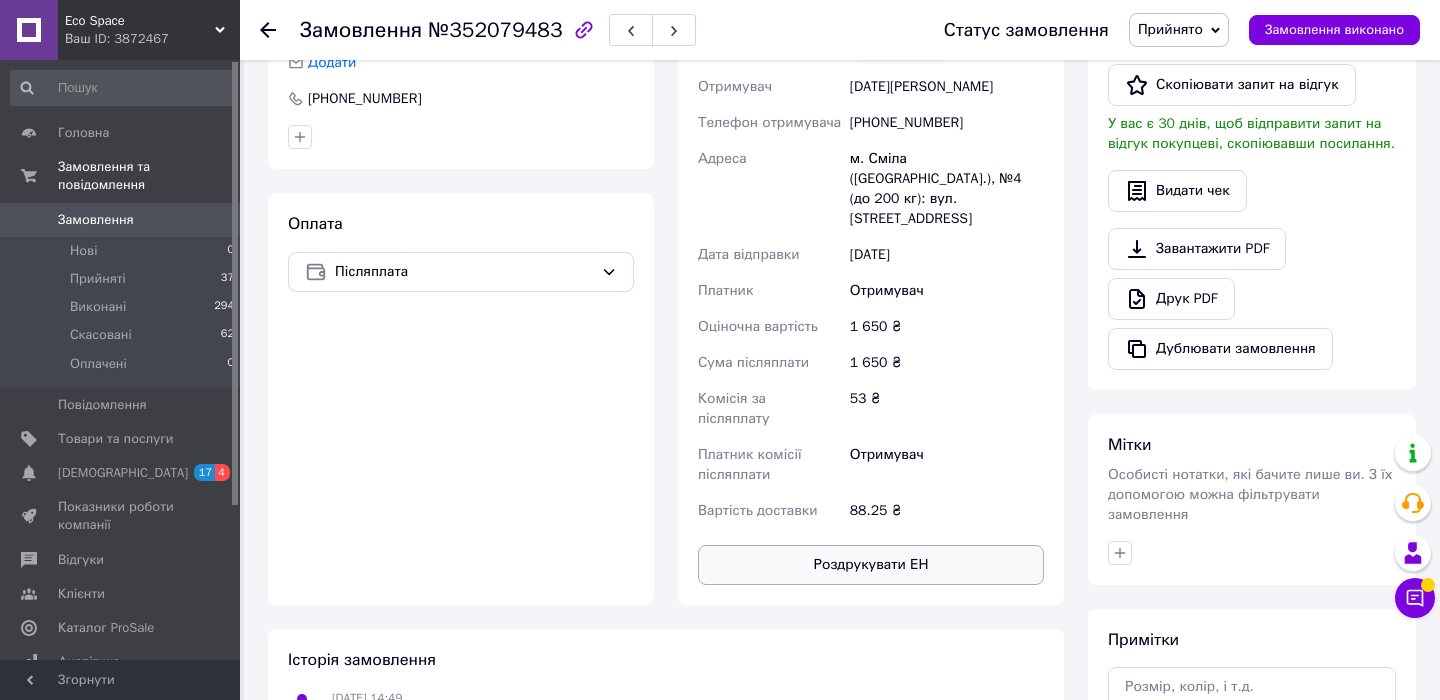click on "Роздрукувати ЕН" at bounding box center (871, 565) 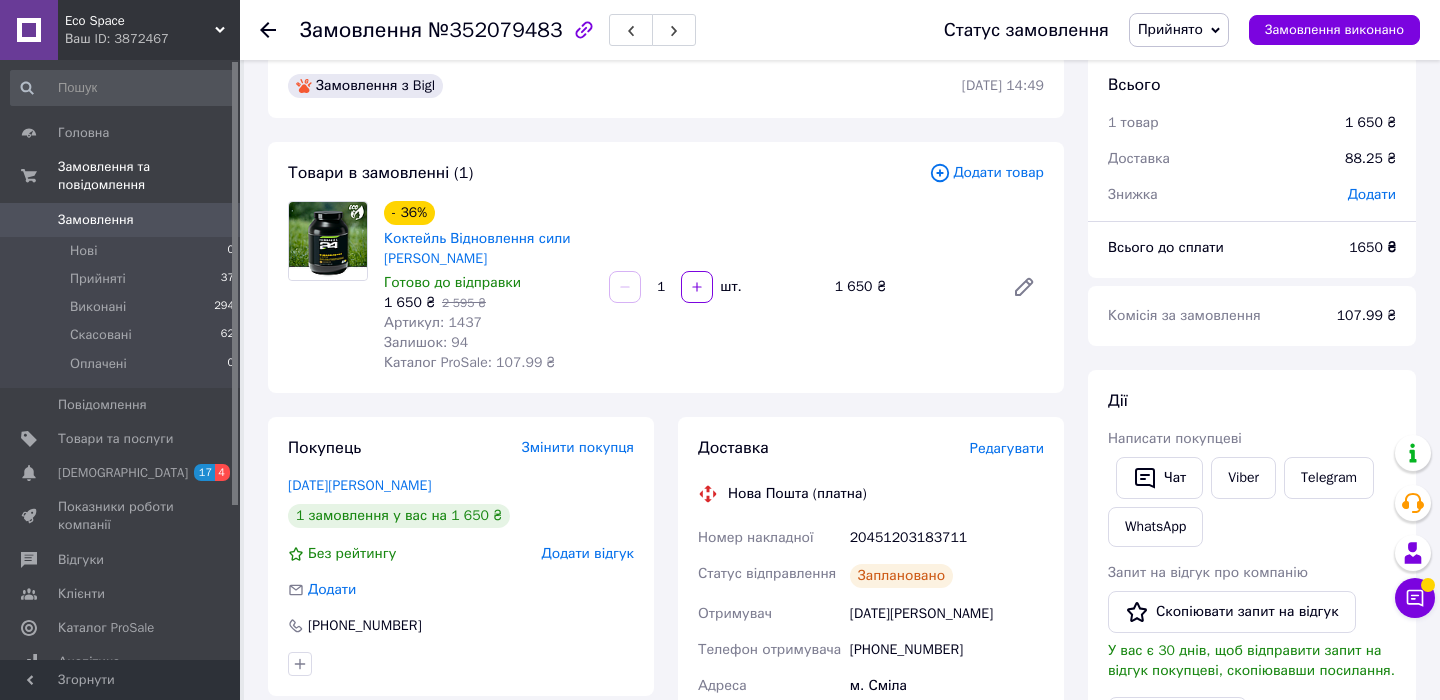 scroll, scrollTop: 0, scrollLeft: 0, axis: both 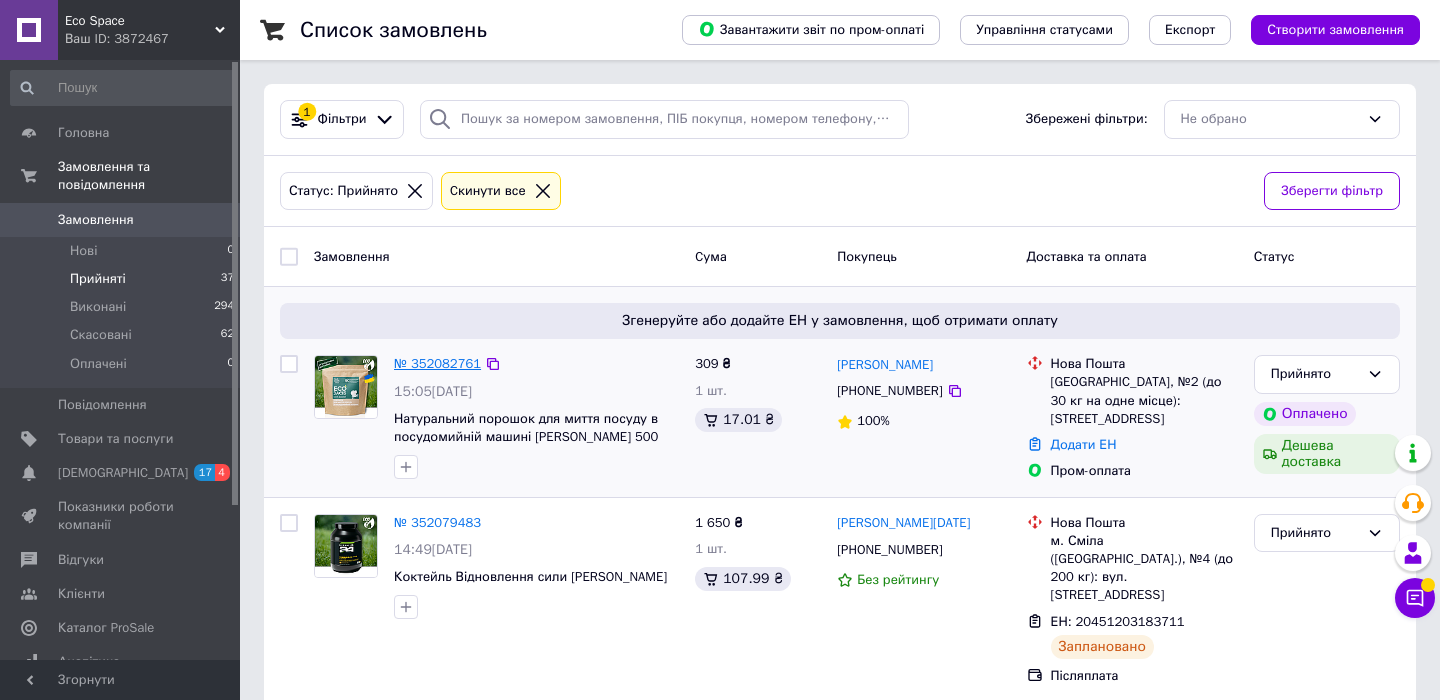click on "№ 352082761" at bounding box center [437, 363] 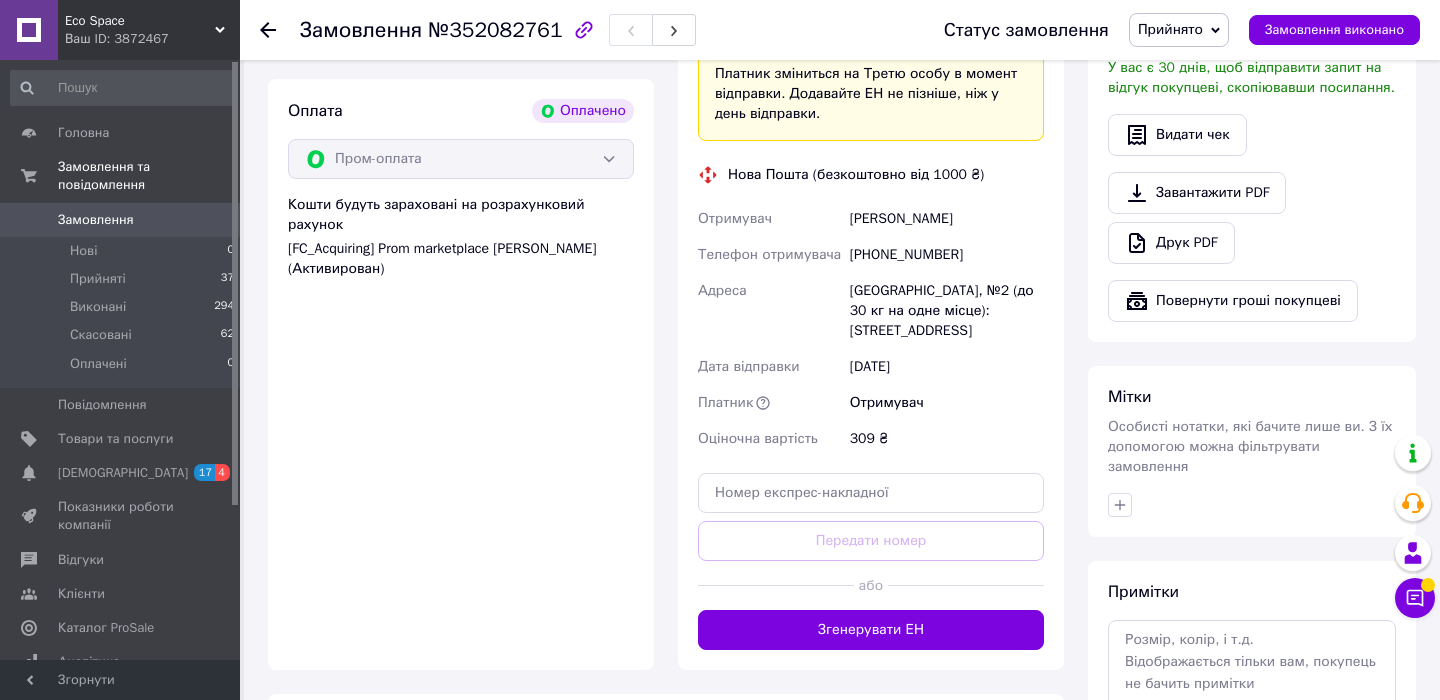 scroll, scrollTop: 1190, scrollLeft: 0, axis: vertical 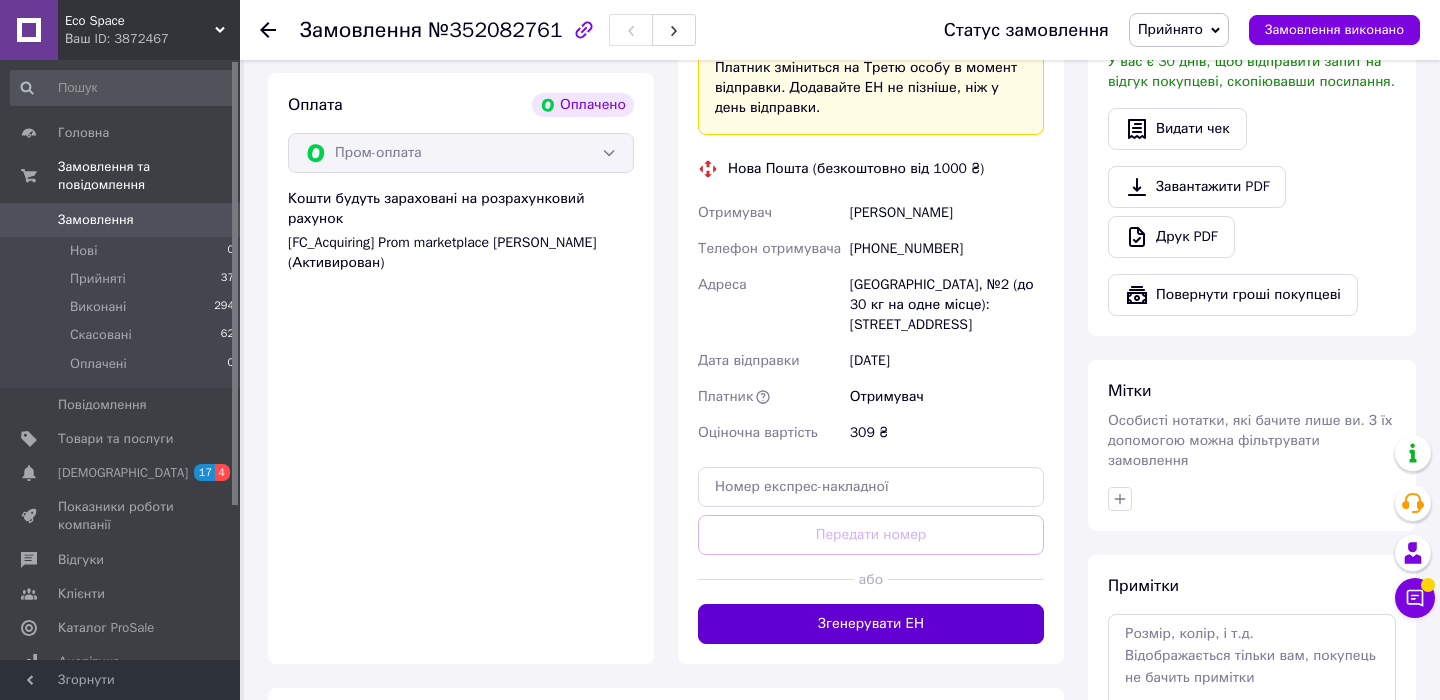 click on "Згенерувати ЕН" at bounding box center (871, 624) 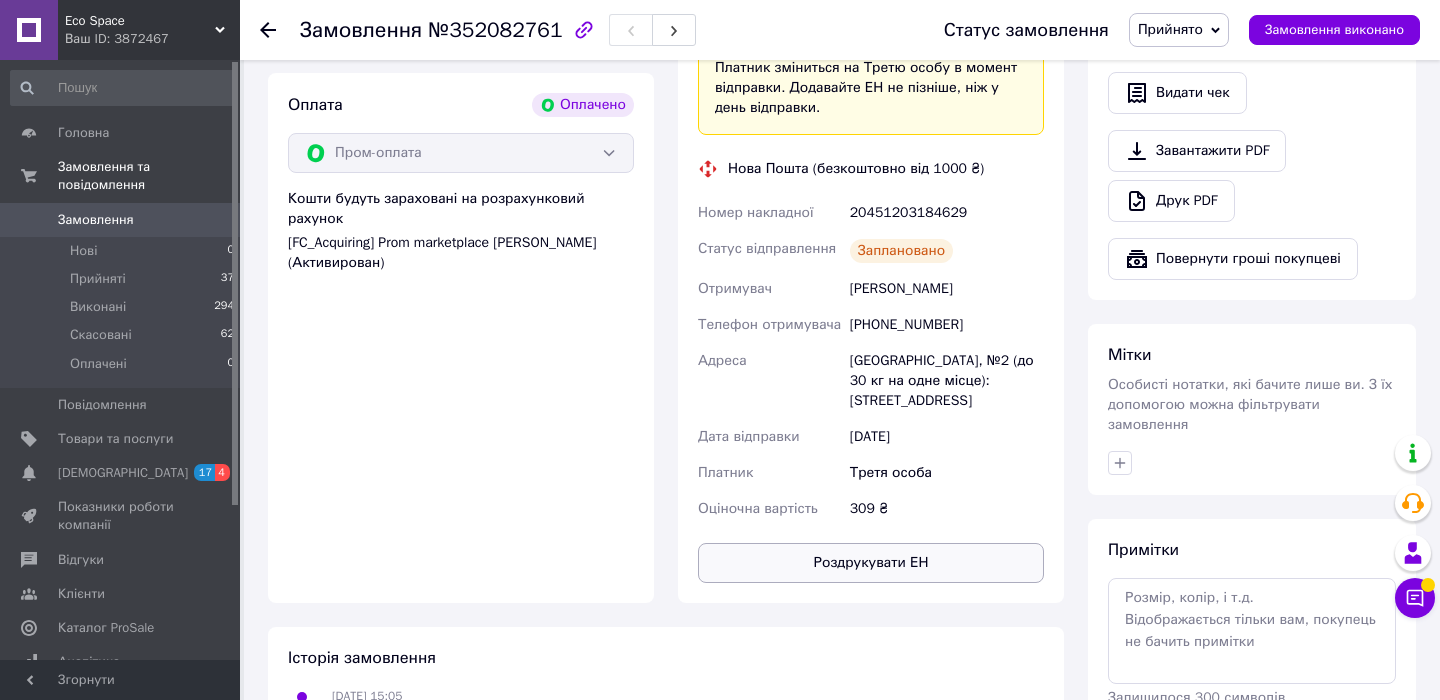 click on "Роздрукувати ЕН" at bounding box center [871, 563] 